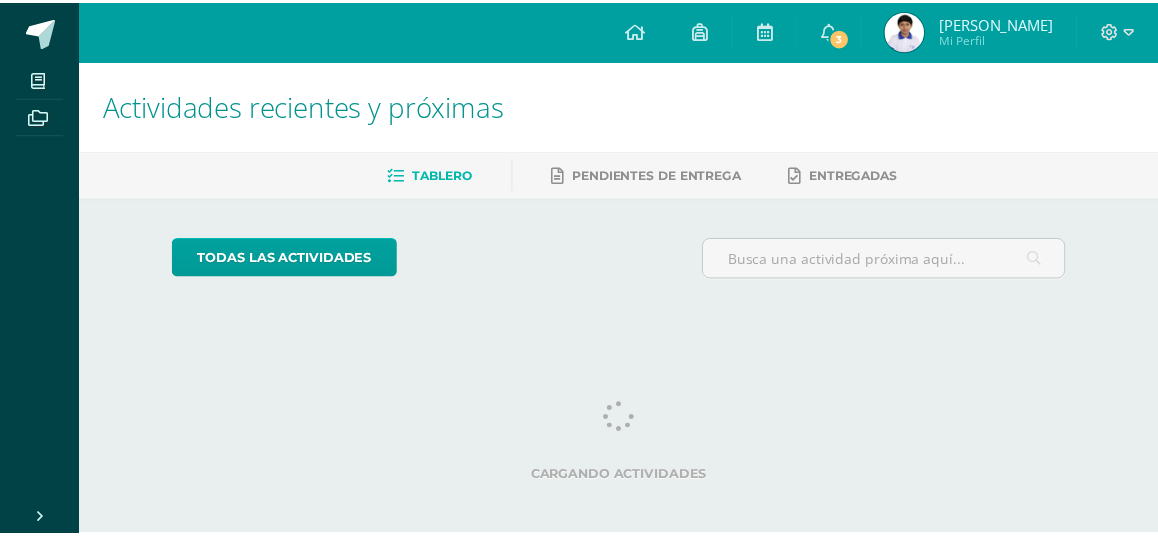 scroll, scrollTop: 0, scrollLeft: 0, axis: both 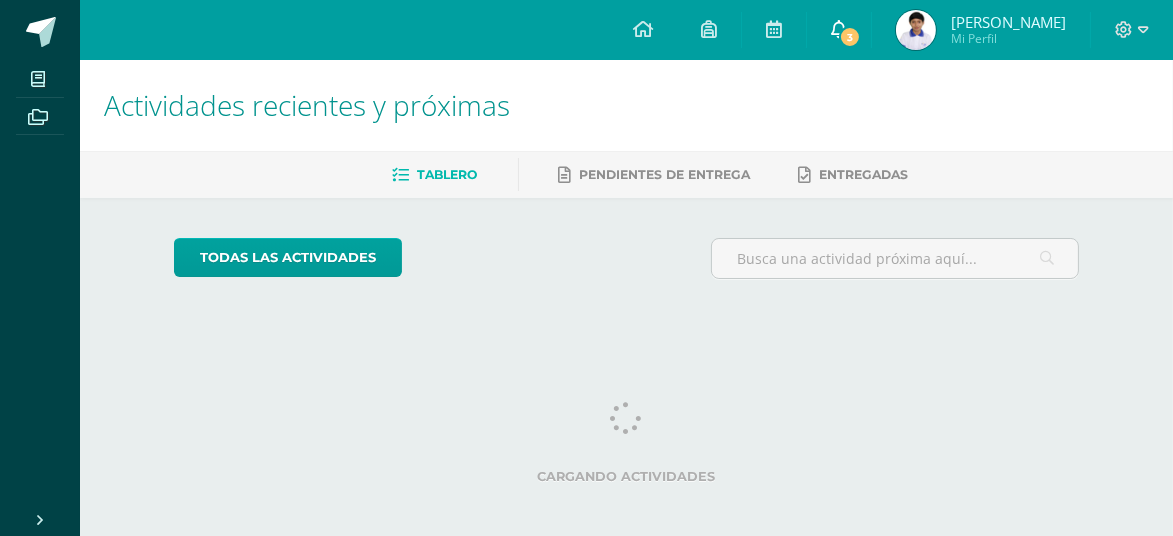 click on "3" at bounding box center [850, 37] 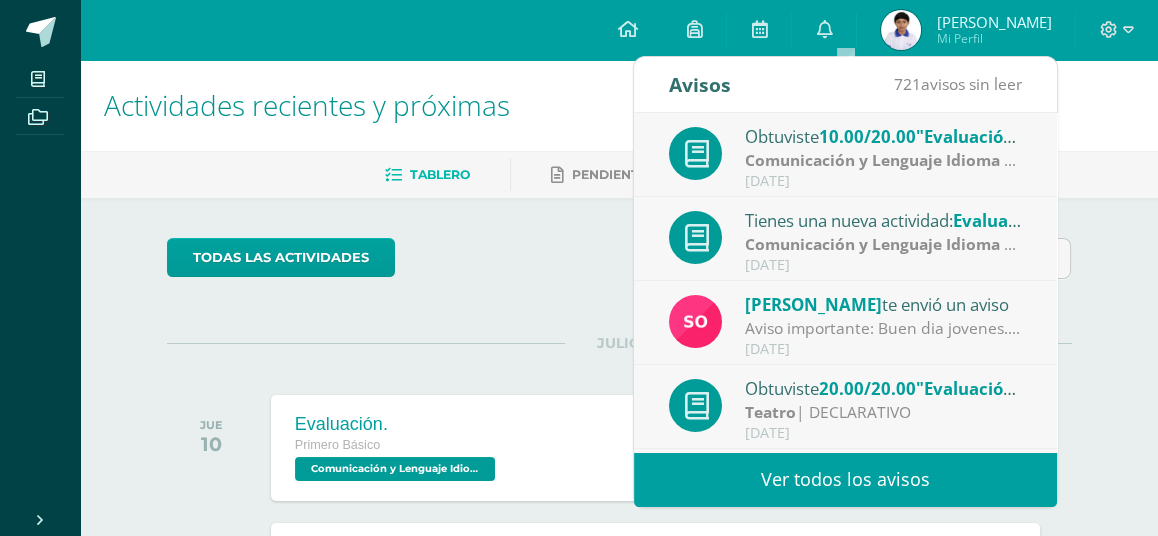 click on "Aviso importante:
Buen dia jovenes. Espero se encuentren bien.
A todos los estudiantes se les notifica pasar a sala de maestros a recoges sus libros y cuadernos pendiente por favor de: proyectos, ciencias naturales , emprendimiento y sociales..." at bounding box center (884, 328) 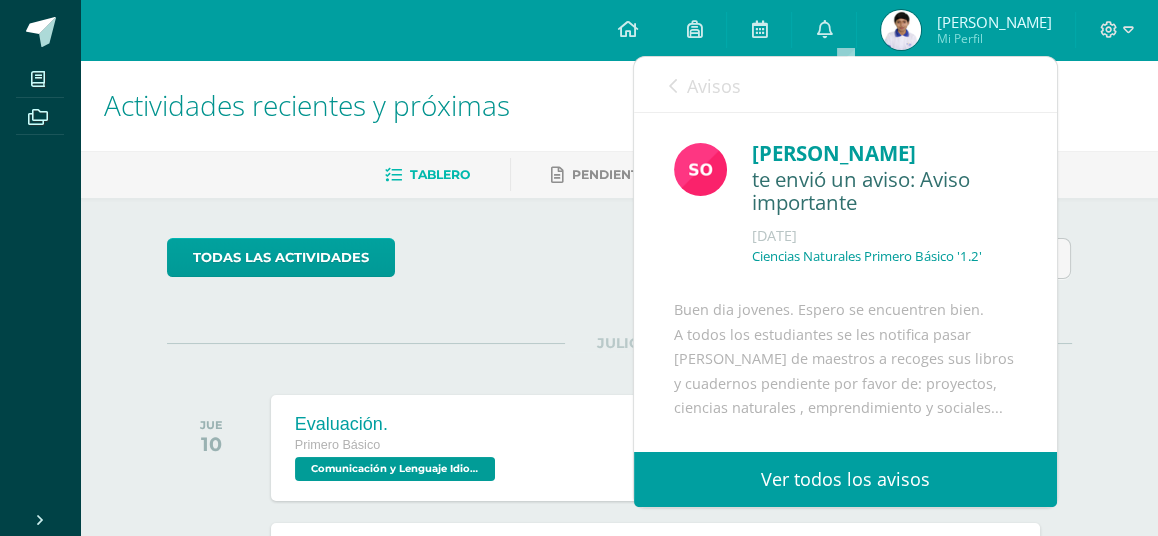 drag, startPoint x: 1034, startPoint y: 222, endPoint x: 1039, endPoint y: 311, distance: 89.140335 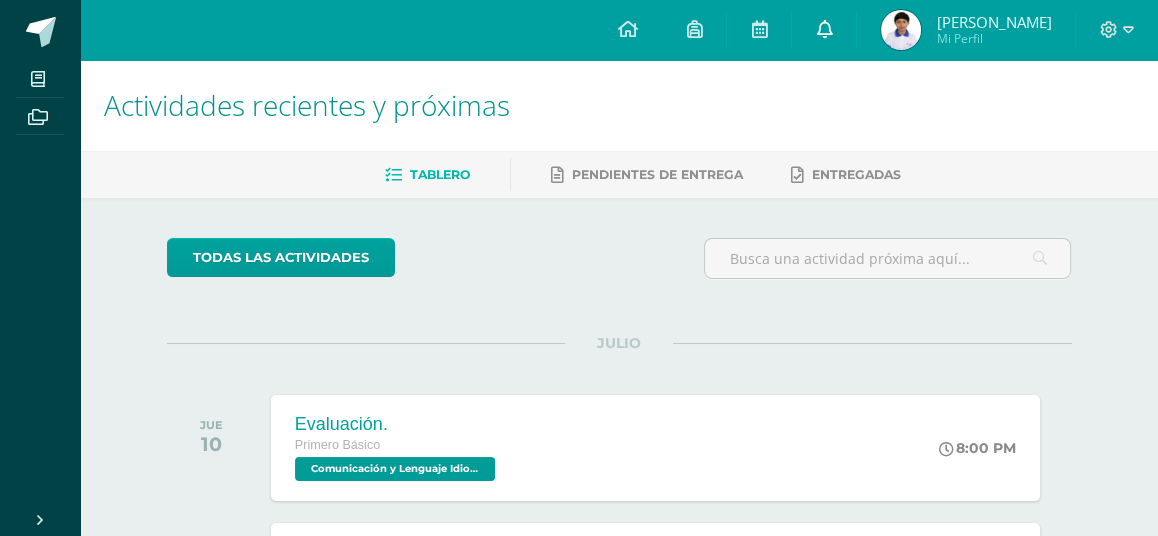 click on "0" at bounding box center [824, 30] 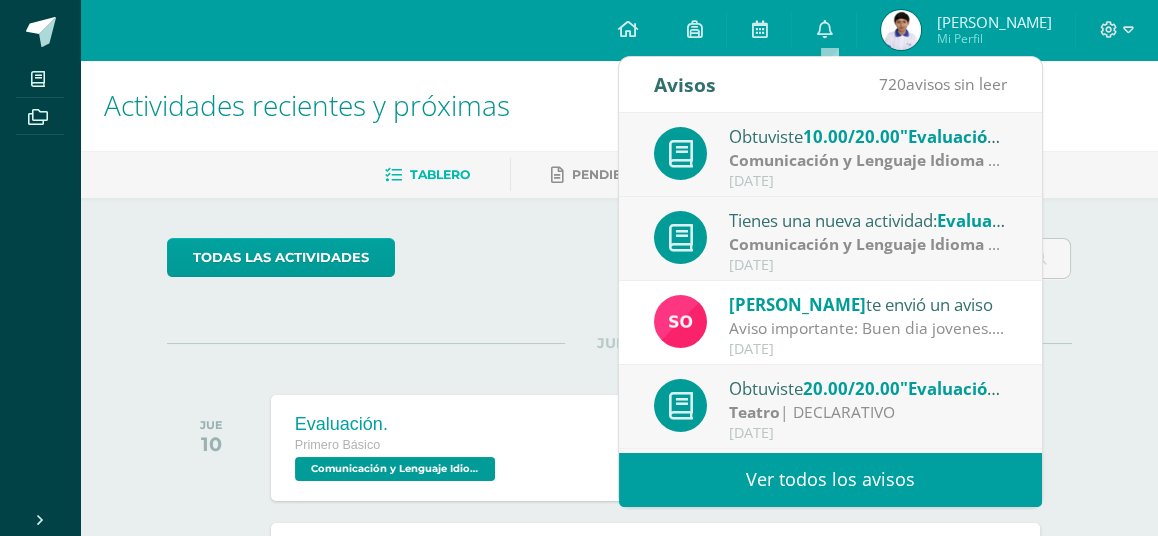 click on "Aviso importante:
Buen dia jovenes. Espero se encuentren bien.
A todos los estudiantes se les notifica pasar a sala de maestros a recoges sus libros y cuadernos pendiente por favor de: proyectos, ciencias naturales , emprendimiento y sociales..." at bounding box center (868, 328) 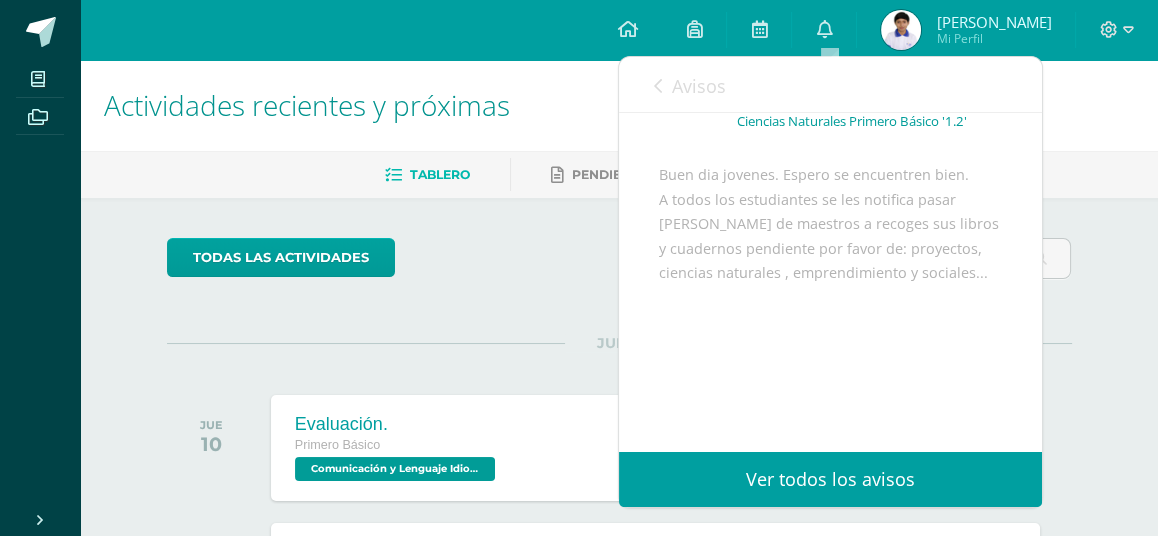 scroll, scrollTop: 184, scrollLeft: 0, axis: vertical 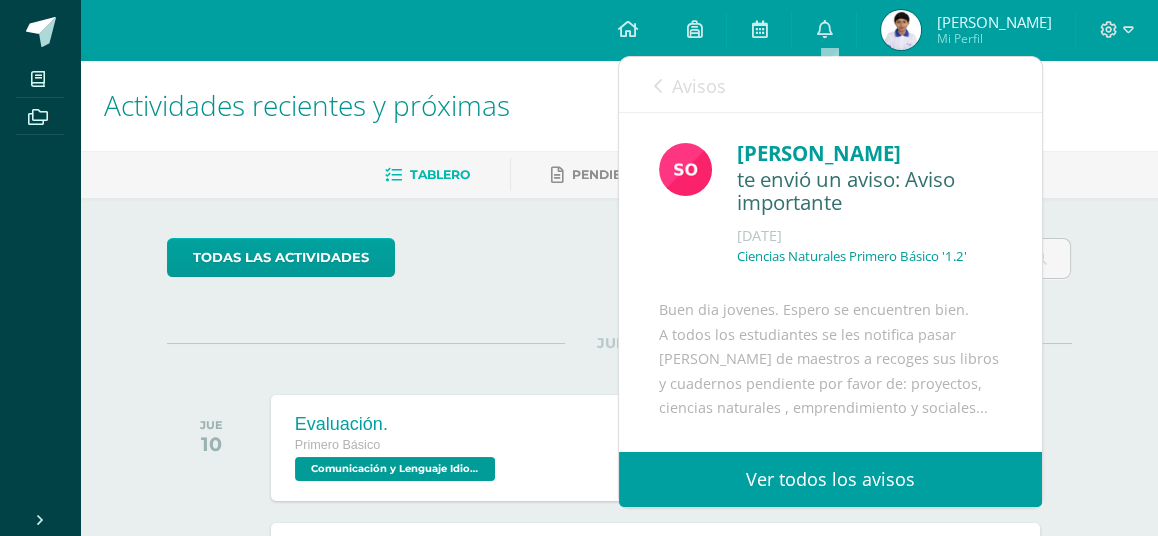 click at bounding box center [888, 266] 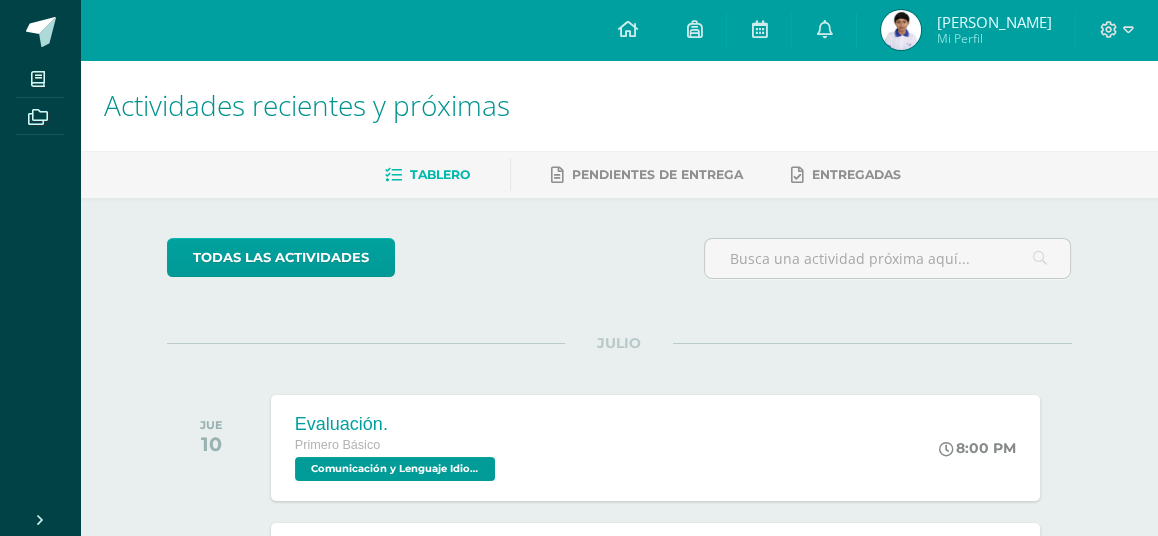 click at bounding box center (901, 30) 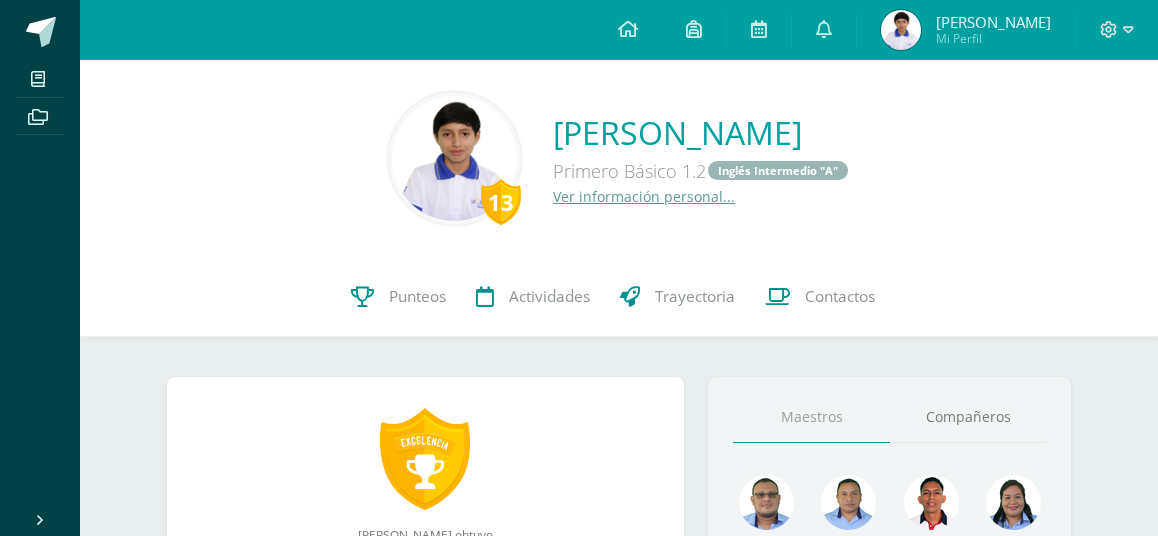 scroll, scrollTop: 0, scrollLeft: 0, axis: both 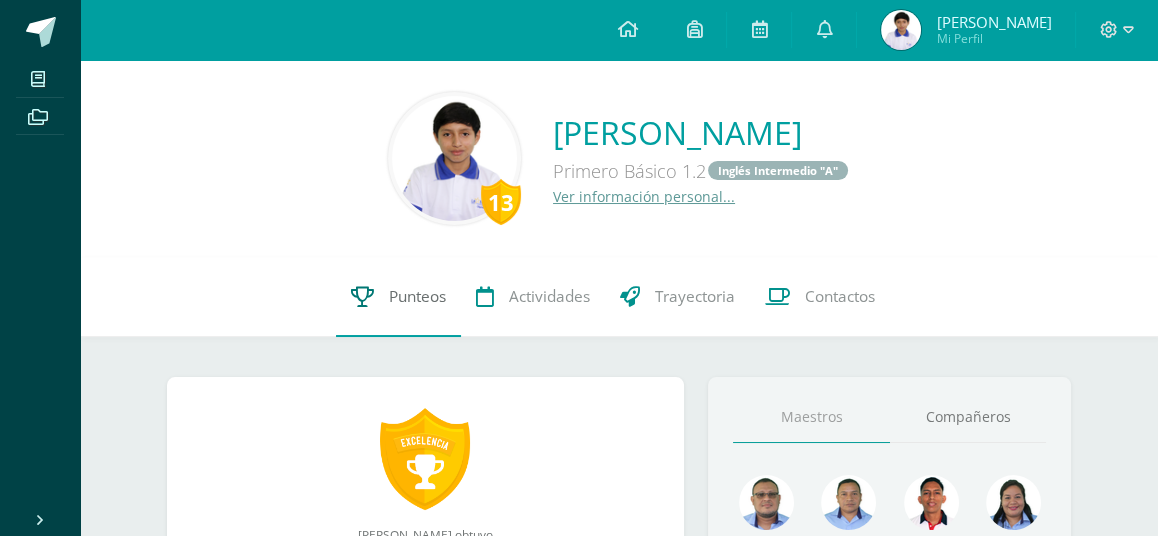 click on "Punteos" at bounding box center (398, 297) 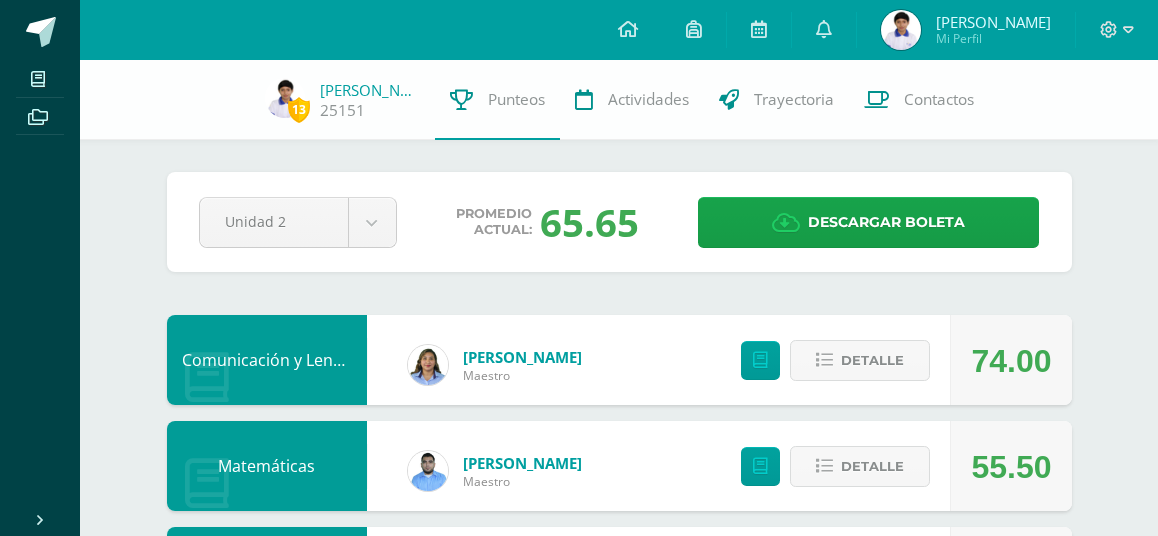 scroll, scrollTop: 0, scrollLeft: 0, axis: both 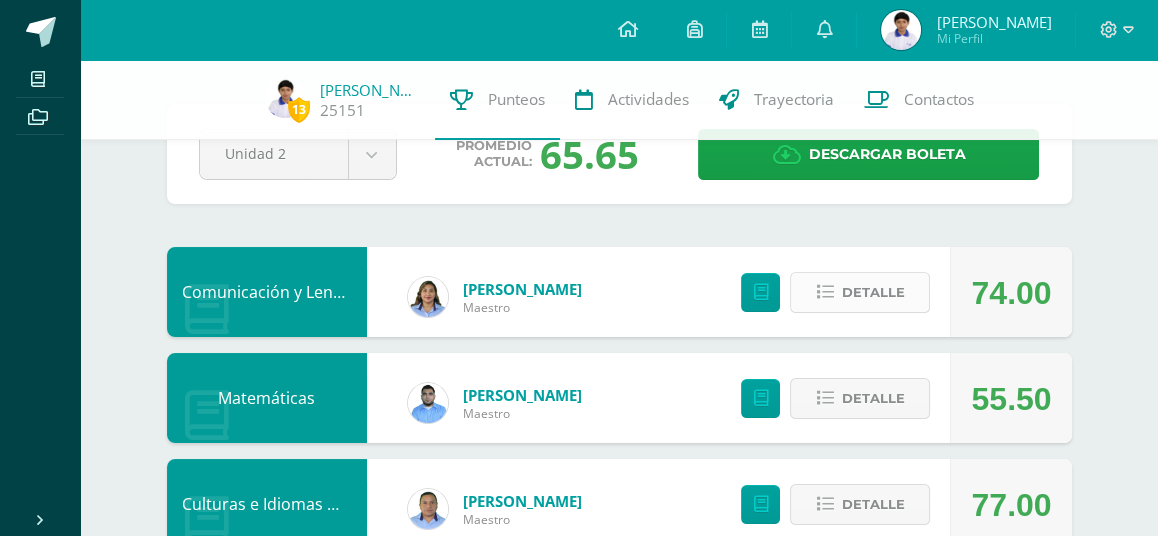 click on "Detalle" at bounding box center [872, 292] 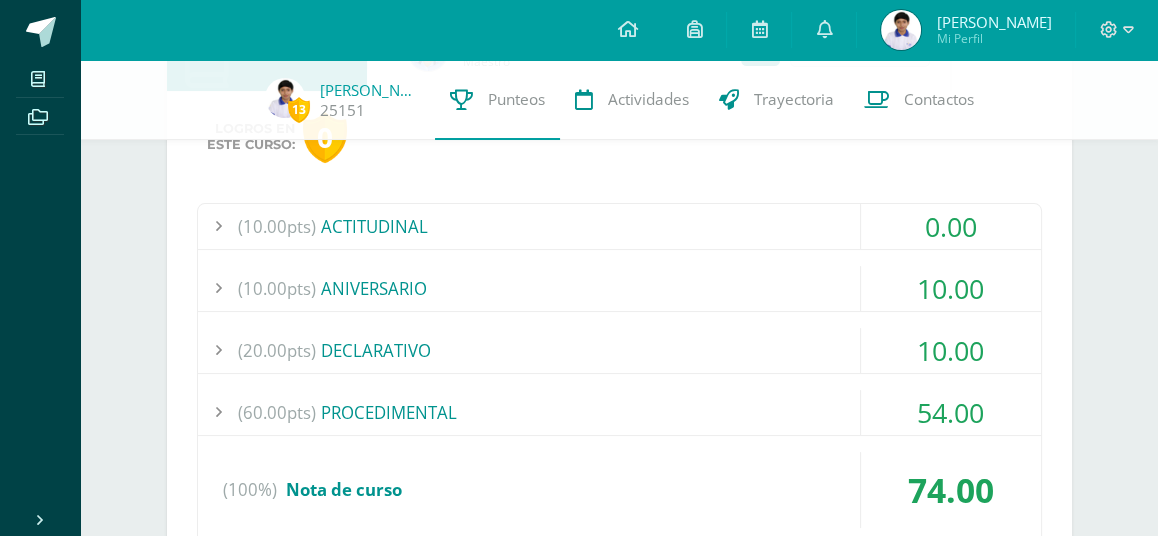 scroll, scrollTop: 335, scrollLeft: 0, axis: vertical 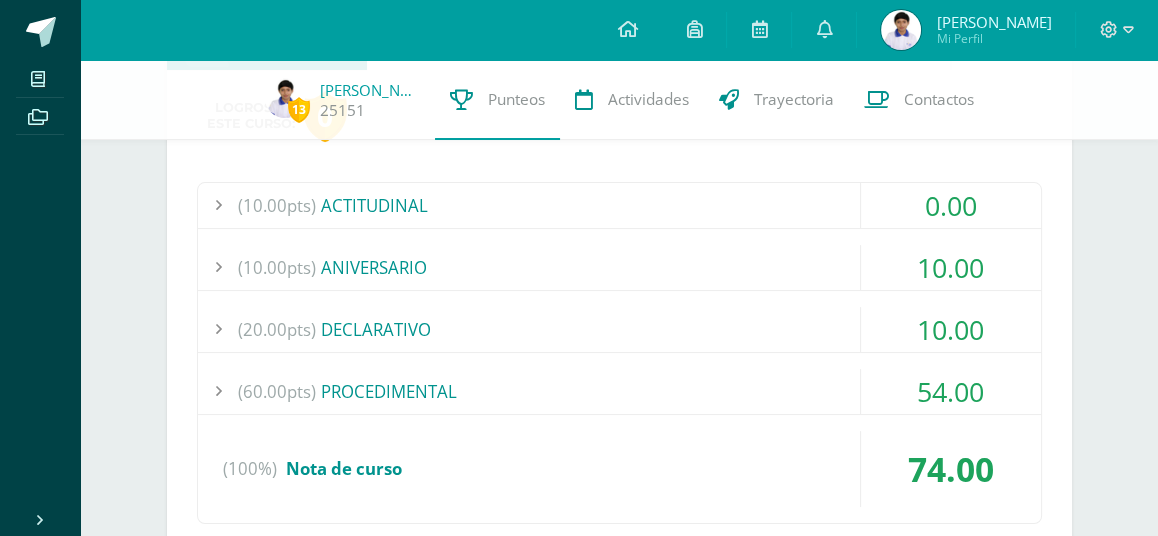 click on "10.00" at bounding box center (951, 329) 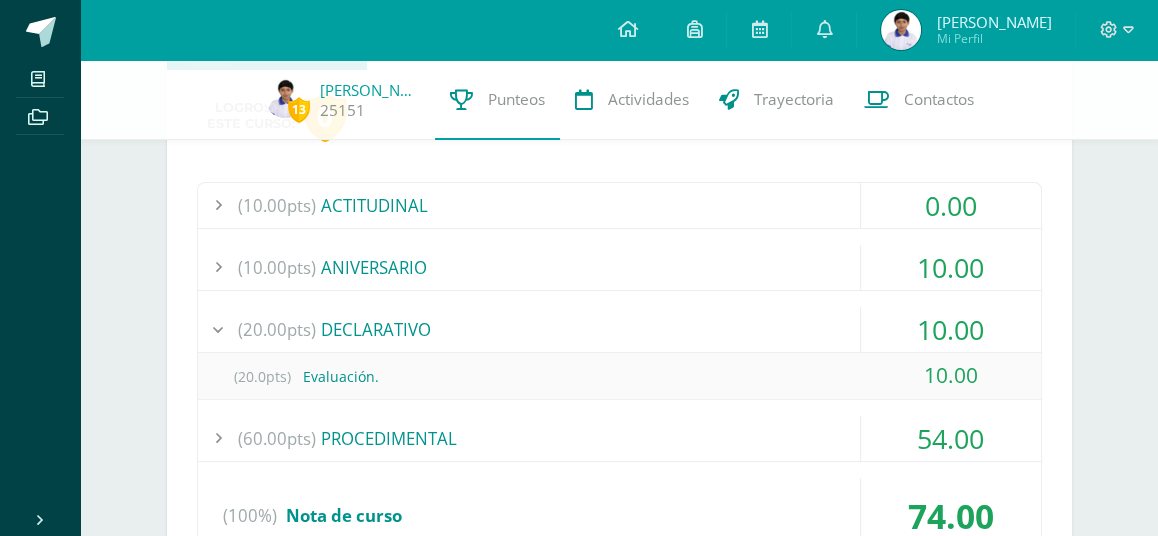 click on "10.00" at bounding box center [951, 329] 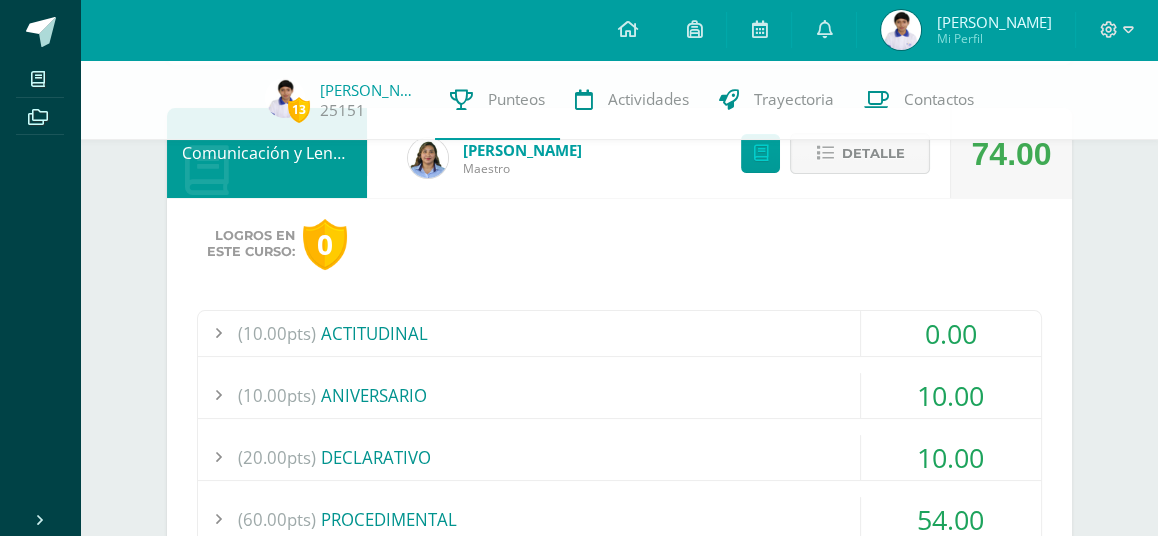 scroll, scrollTop: 203, scrollLeft: 0, axis: vertical 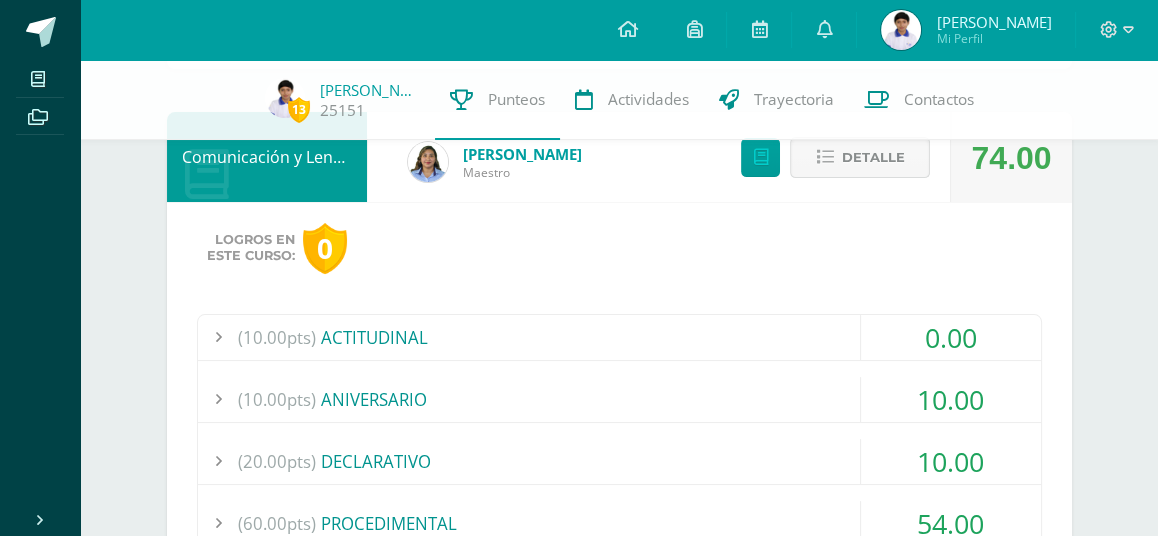 click on "Detalle" at bounding box center (872, 157) 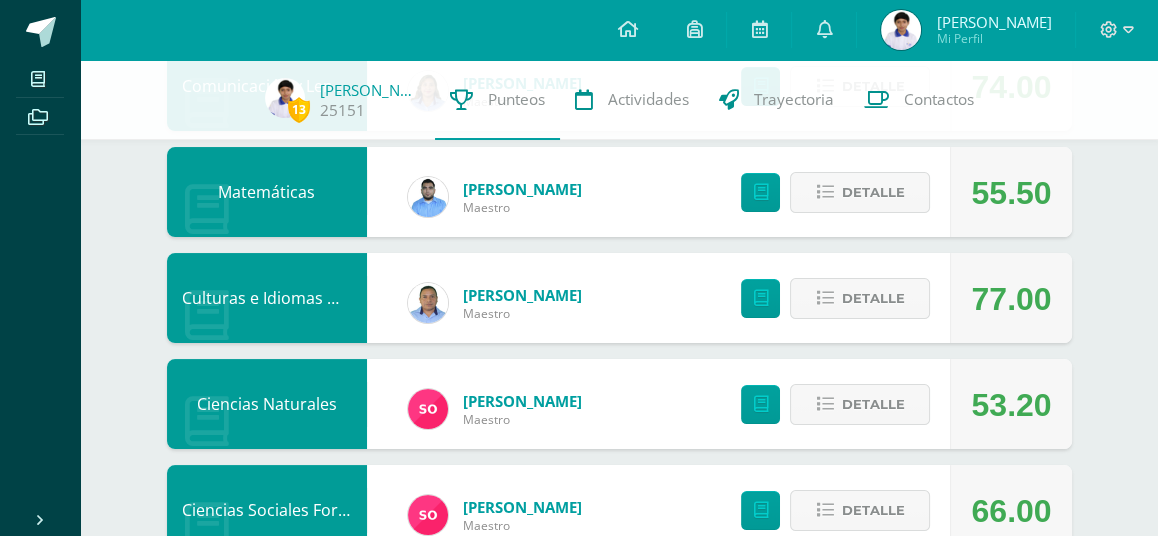 scroll, scrollTop: 277, scrollLeft: 0, axis: vertical 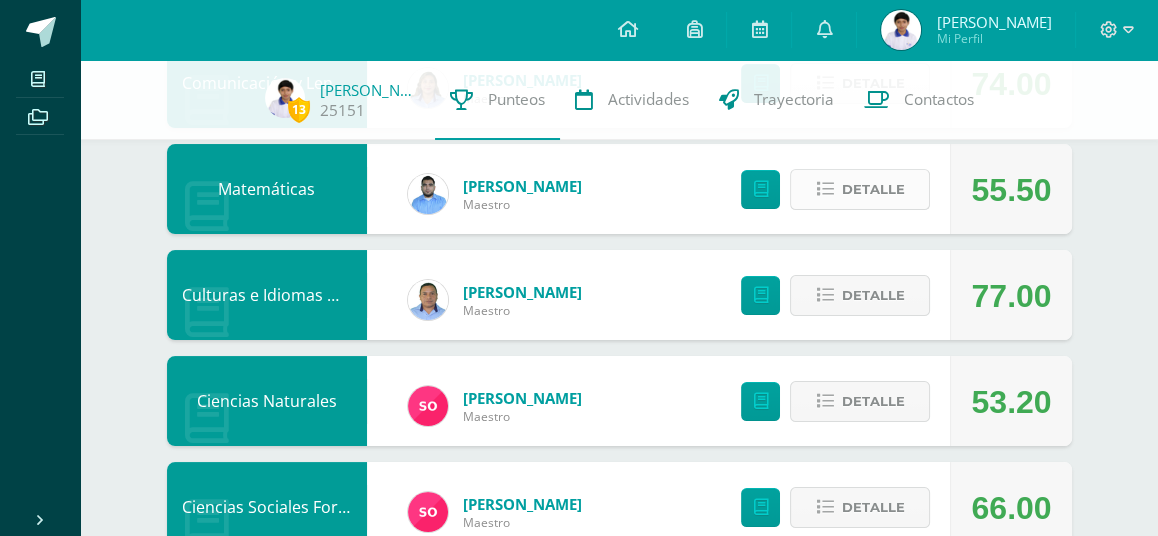 click on "Detalle" at bounding box center (872, 189) 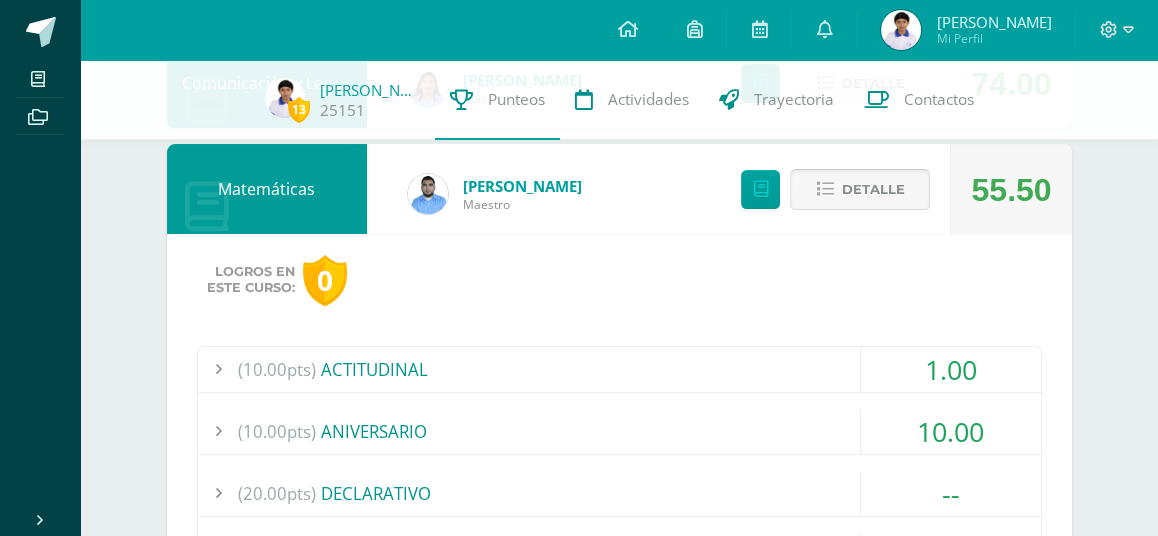 click on "Detalle" at bounding box center [872, 189] 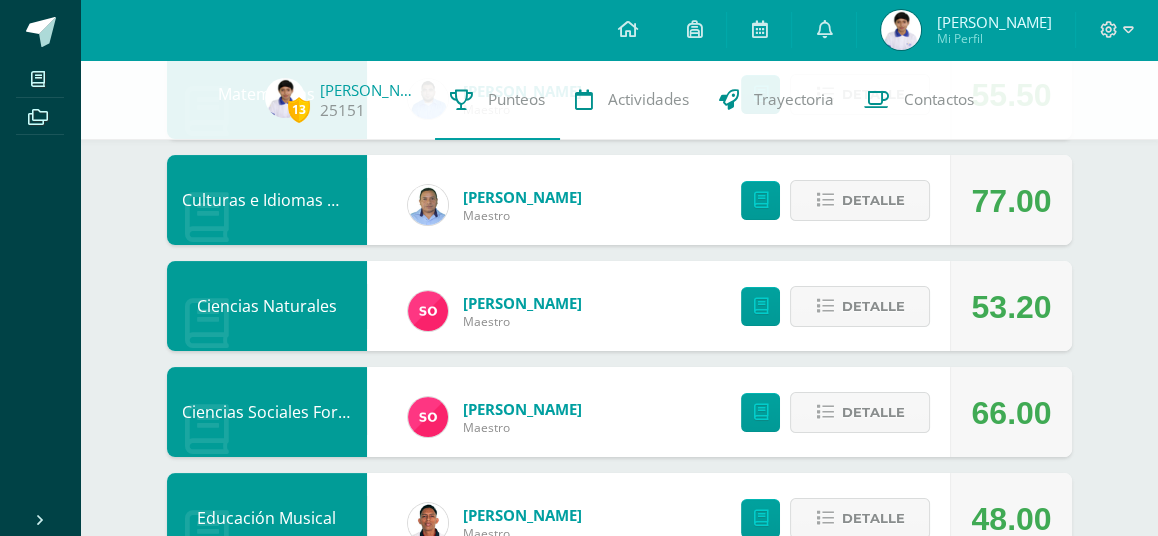 scroll, scrollTop: 348, scrollLeft: 0, axis: vertical 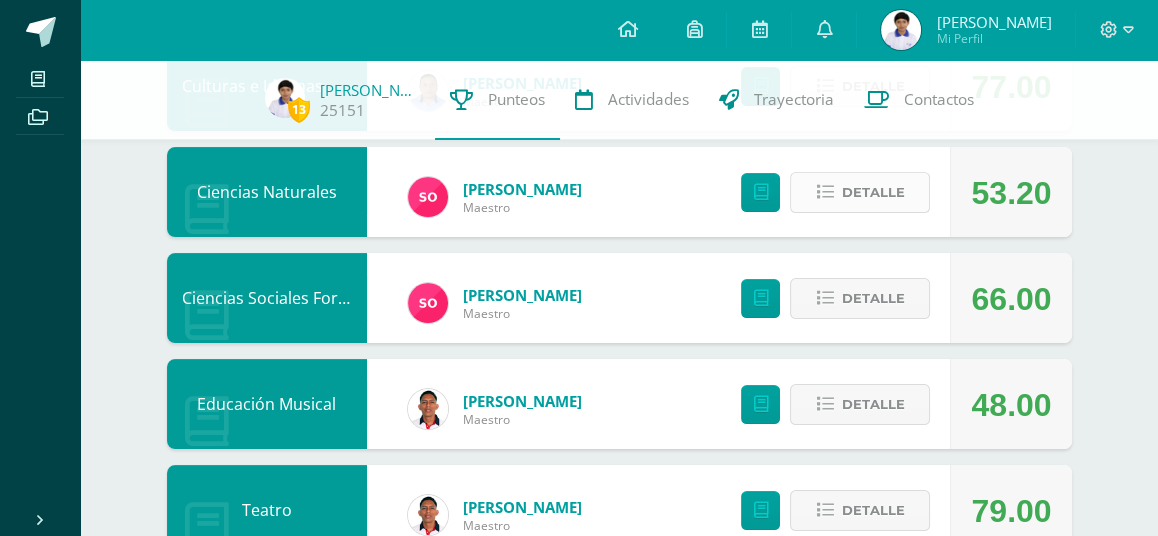 click on "Detalle" at bounding box center [872, 192] 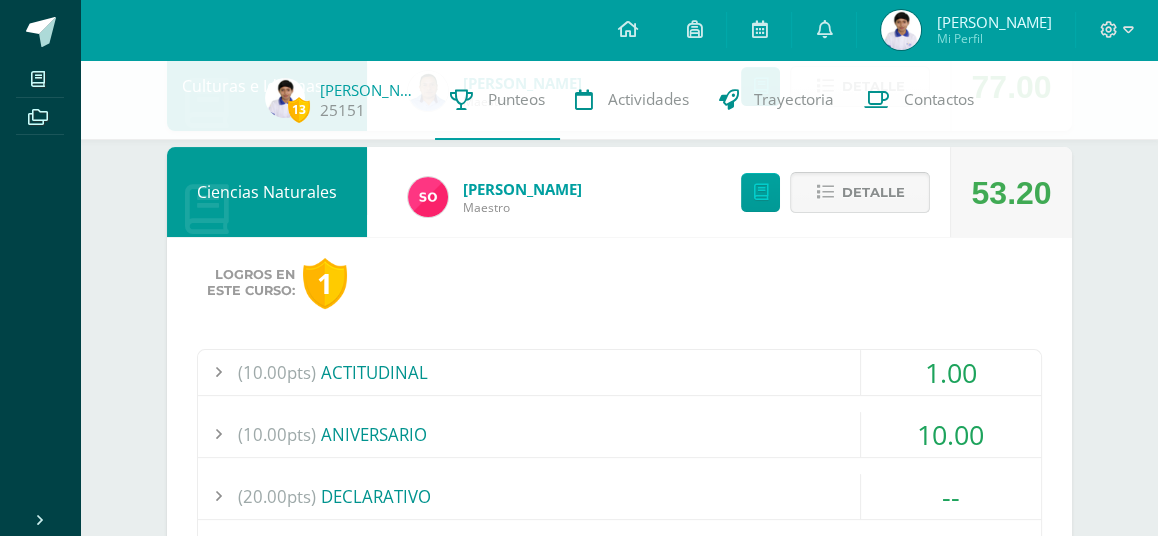 click on "Detalle" at bounding box center (872, 192) 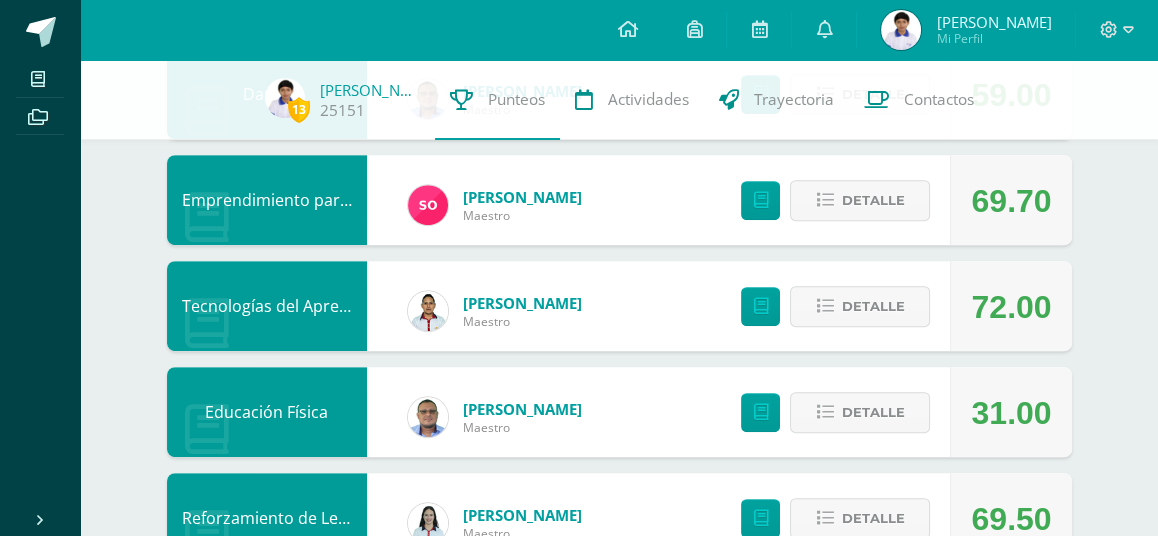 scroll, scrollTop: 1003, scrollLeft: 0, axis: vertical 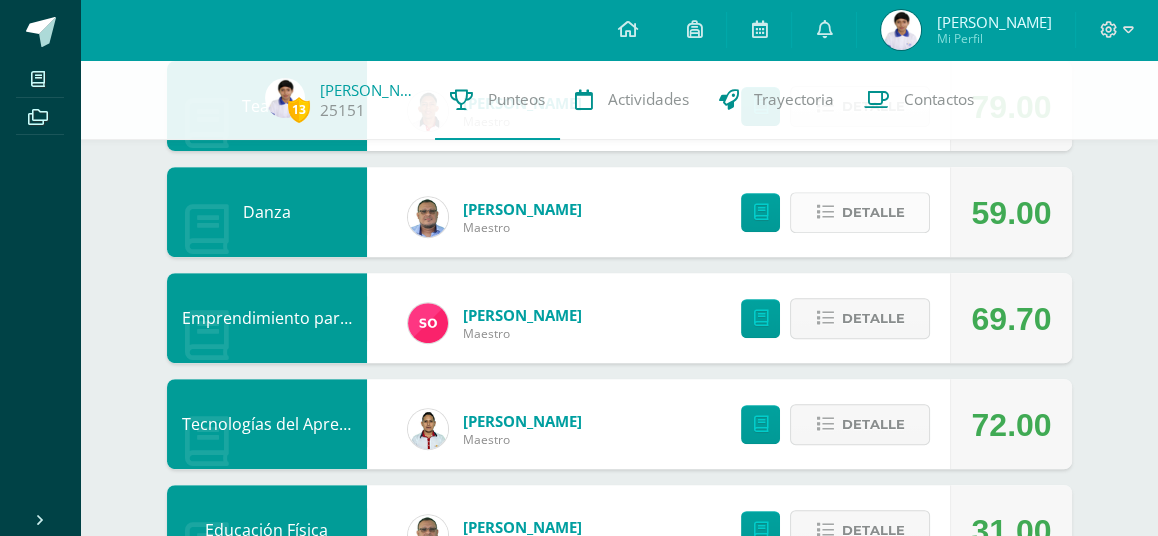 click on "Detalle" at bounding box center (872, 212) 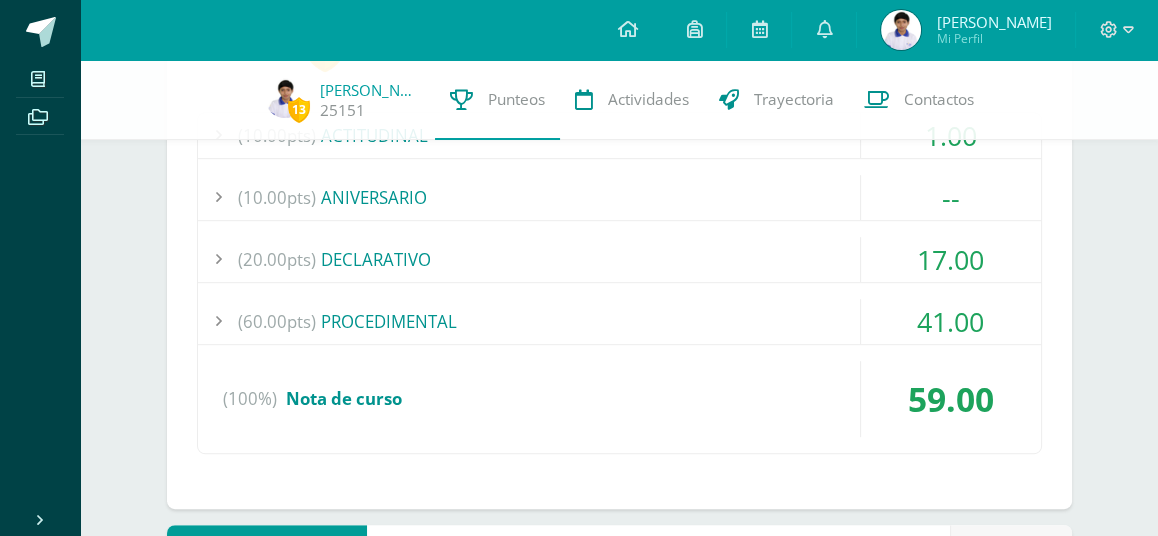 scroll, scrollTop: 1163, scrollLeft: 0, axis: vertical 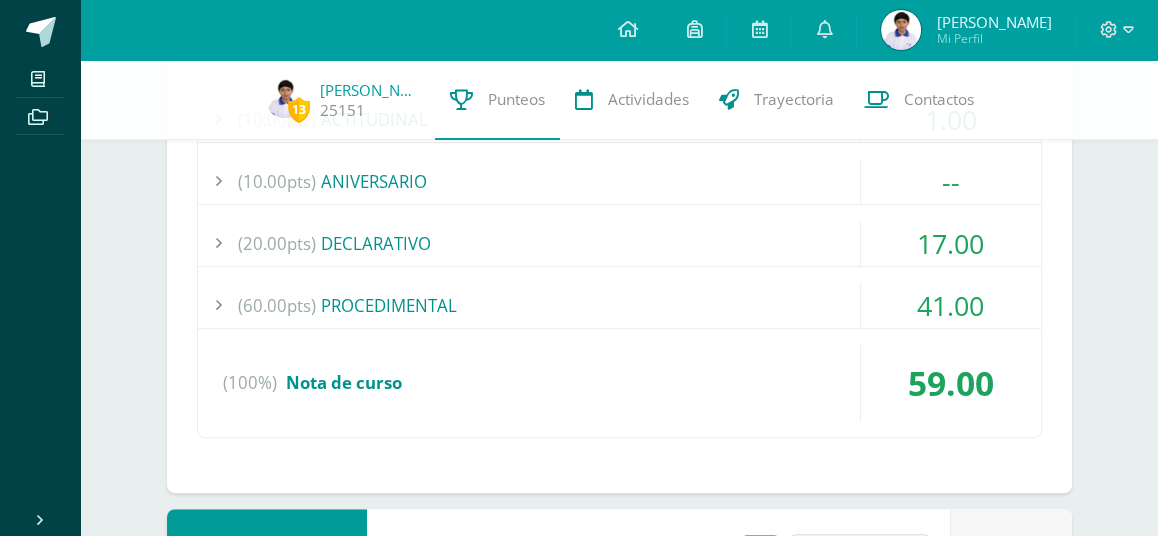 click on "41.00" at bounding box center [951, 305] 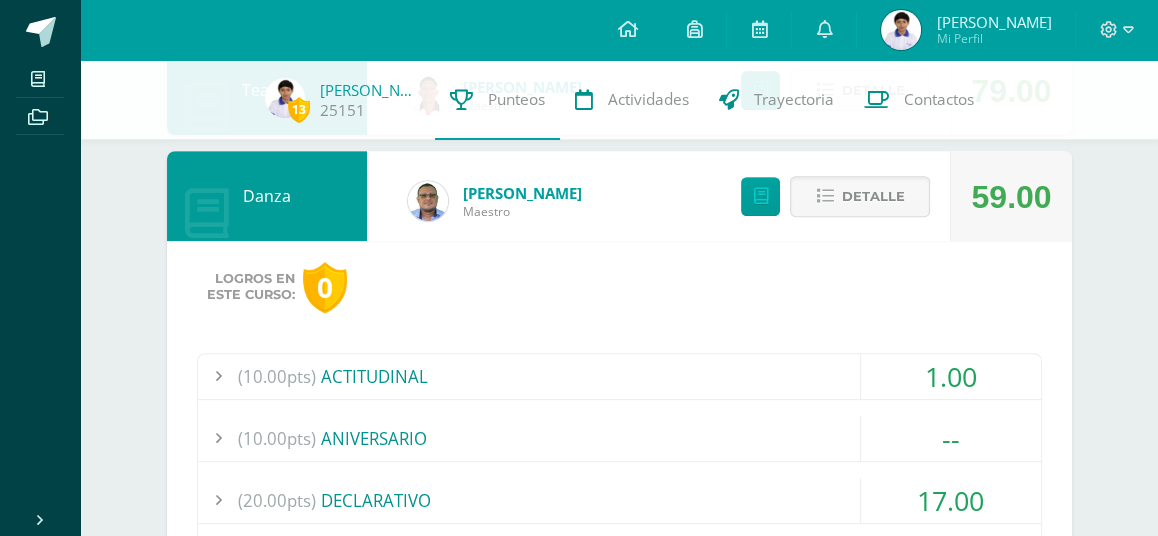 scroll, scrollTop: 902, scrollLeft: 0, axis: vertical 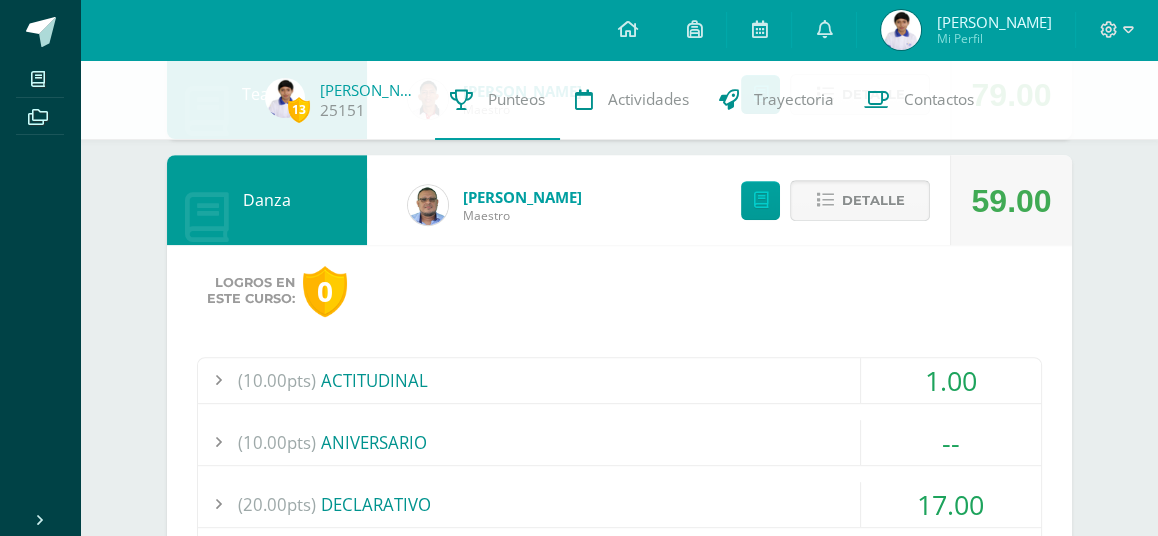 click on "Detalle" at bounding box center [860, 200] 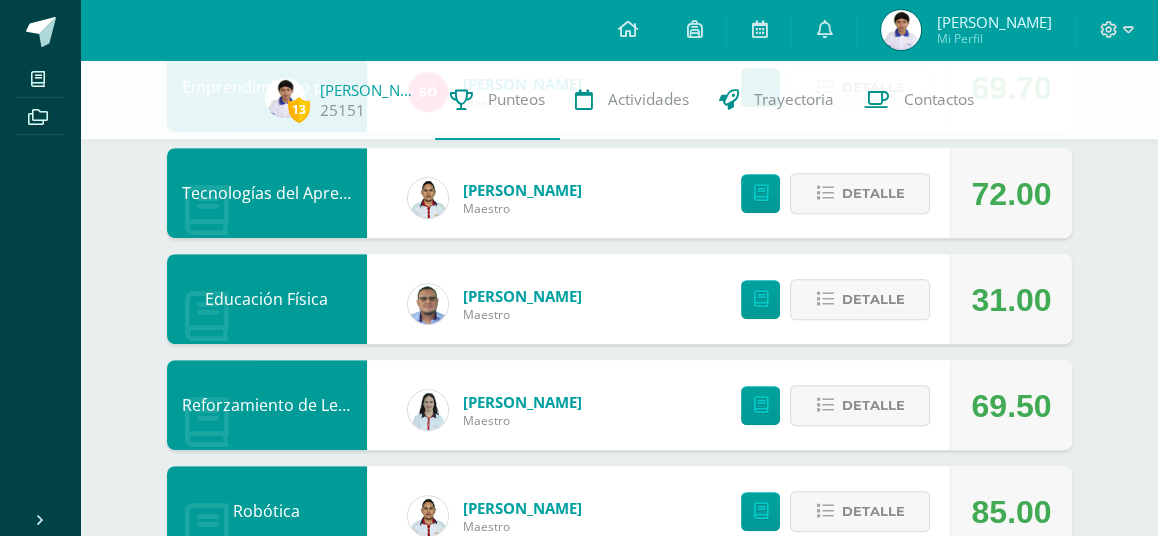 scroll, scrollTop: 1146, scrollLeft: 0, axis: vertical 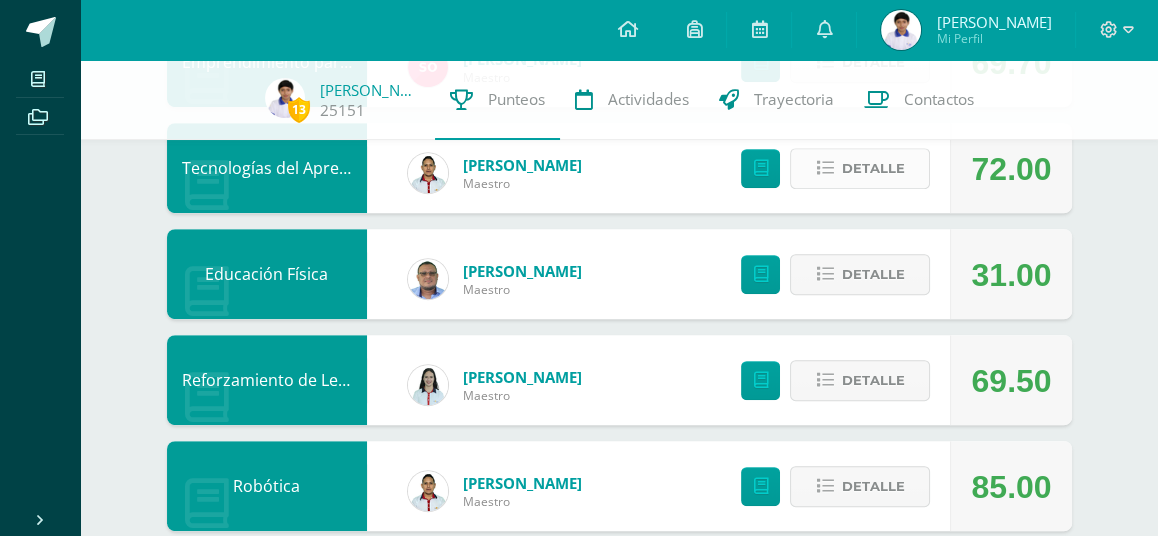 click on "Detalle" at bounding box center (872, 168) 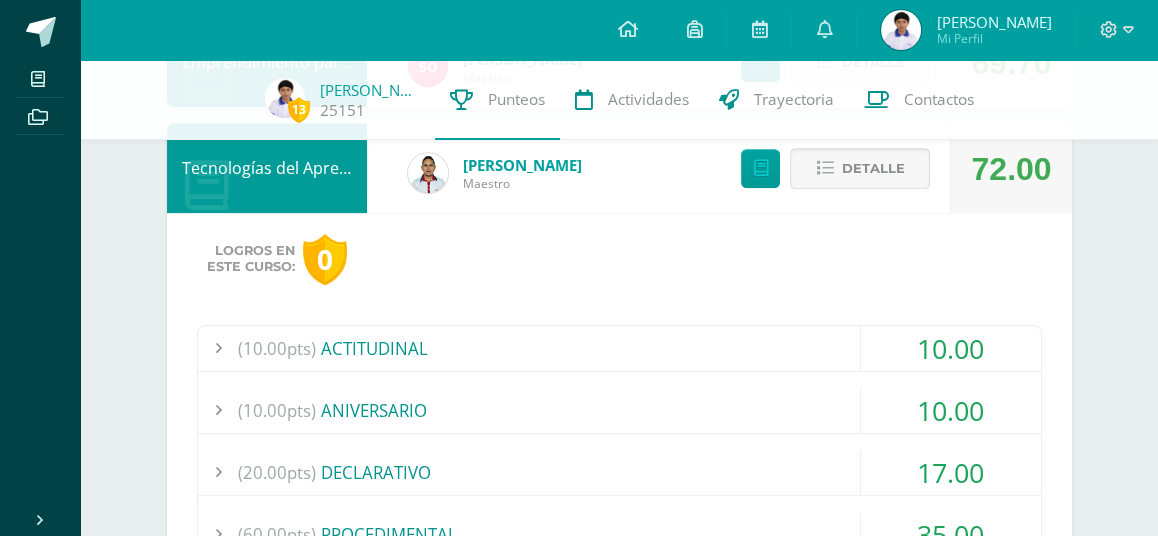 click on "Detalle" at bounding box center (872, 168) 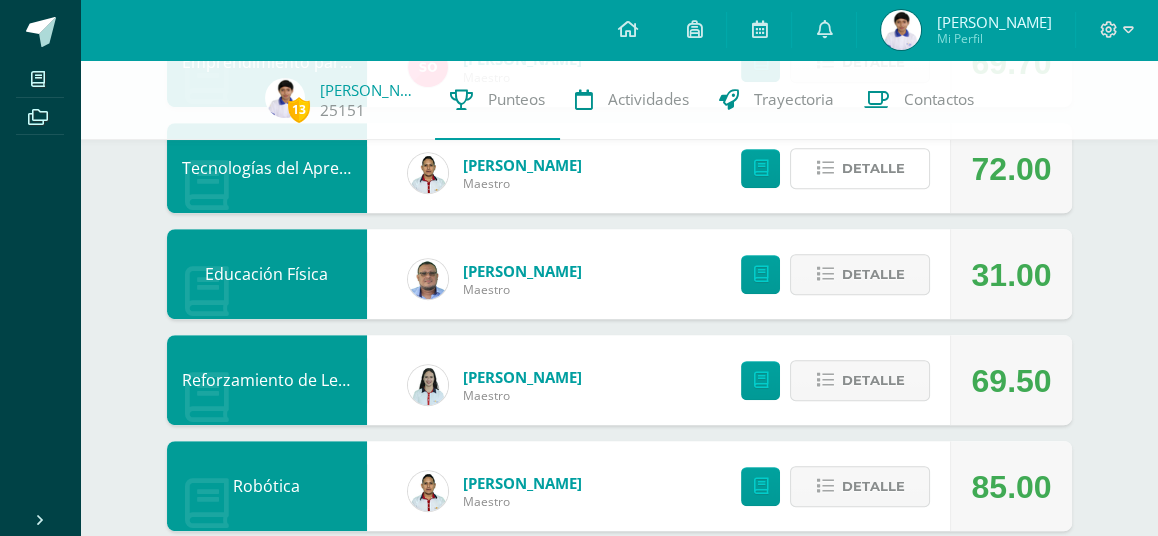 scroll, scrollTop: 1498, scrollLeft: 0, axis: vertical 